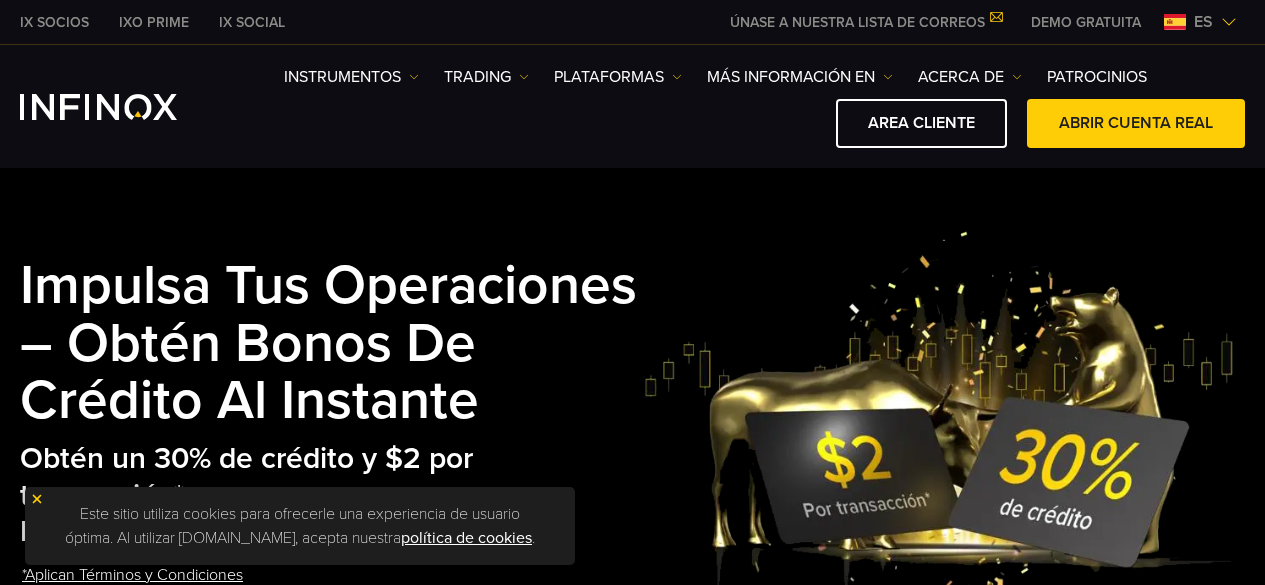 scroll, scrollTop: 0, scrollLeft: 0, axis: both 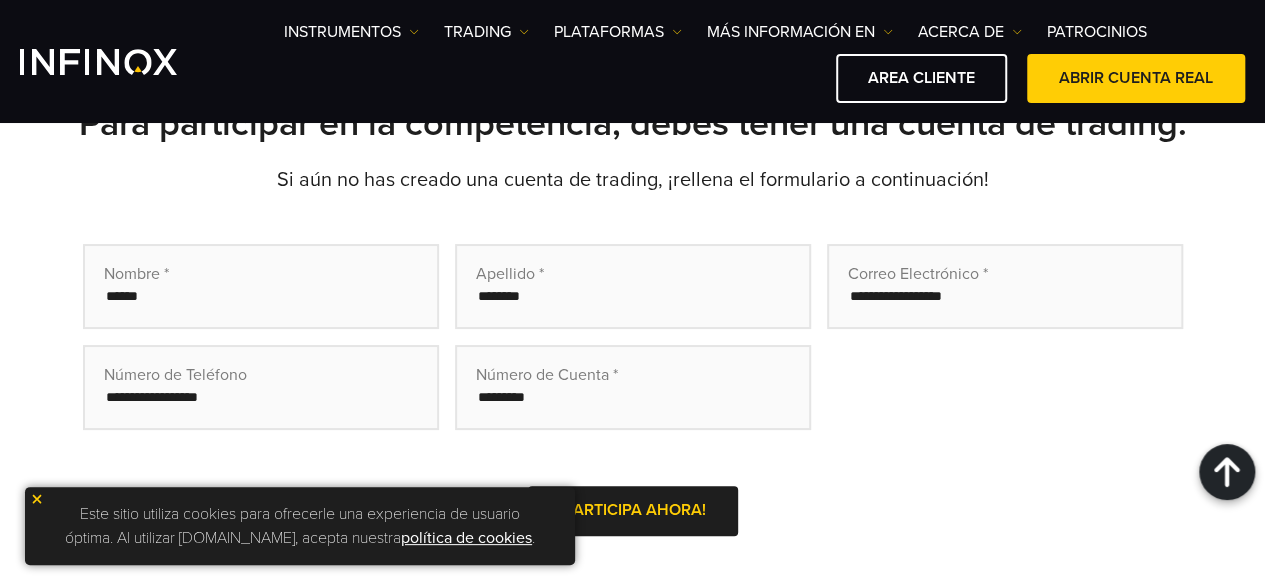type on "****" 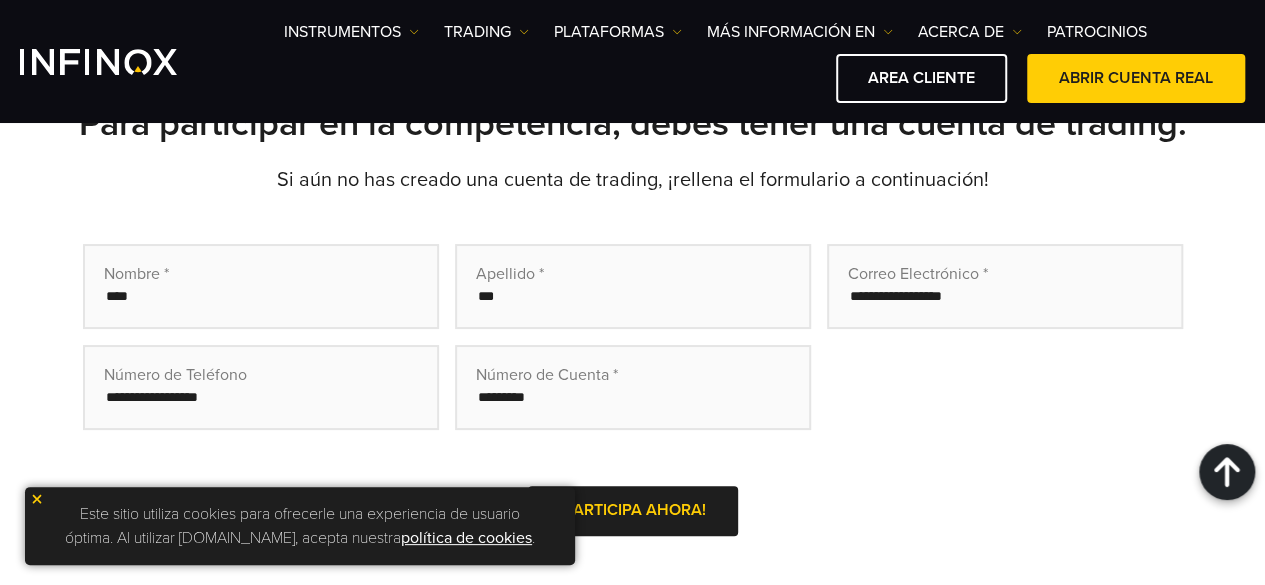 scroll, scrollTop: 0, scrollLeft: 0, axis: both 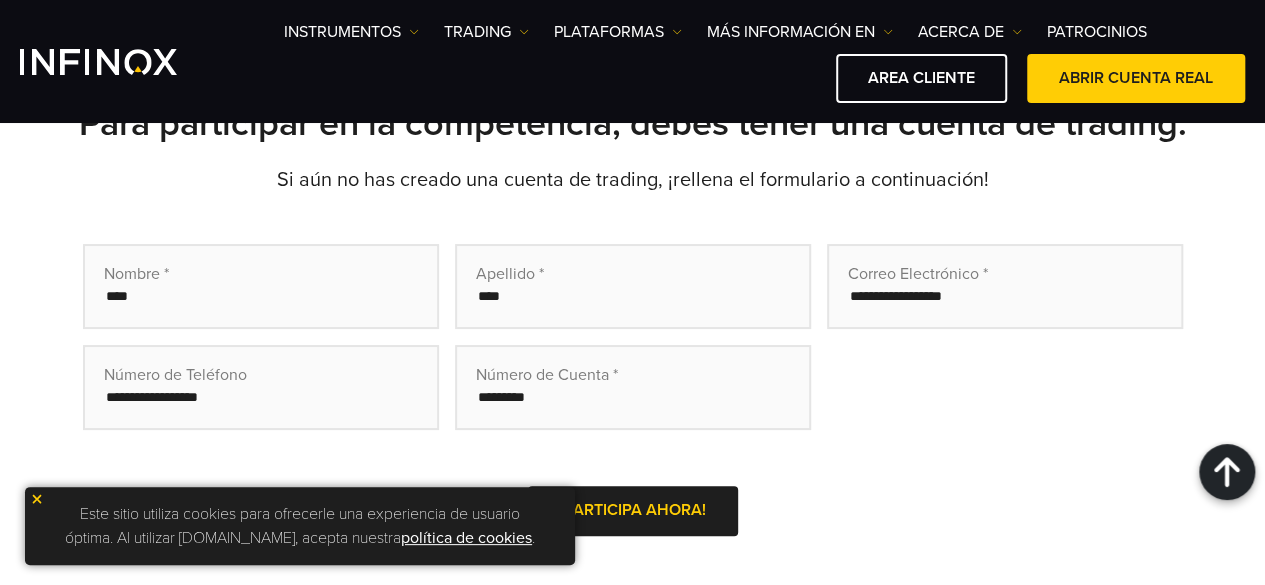 type on "****" 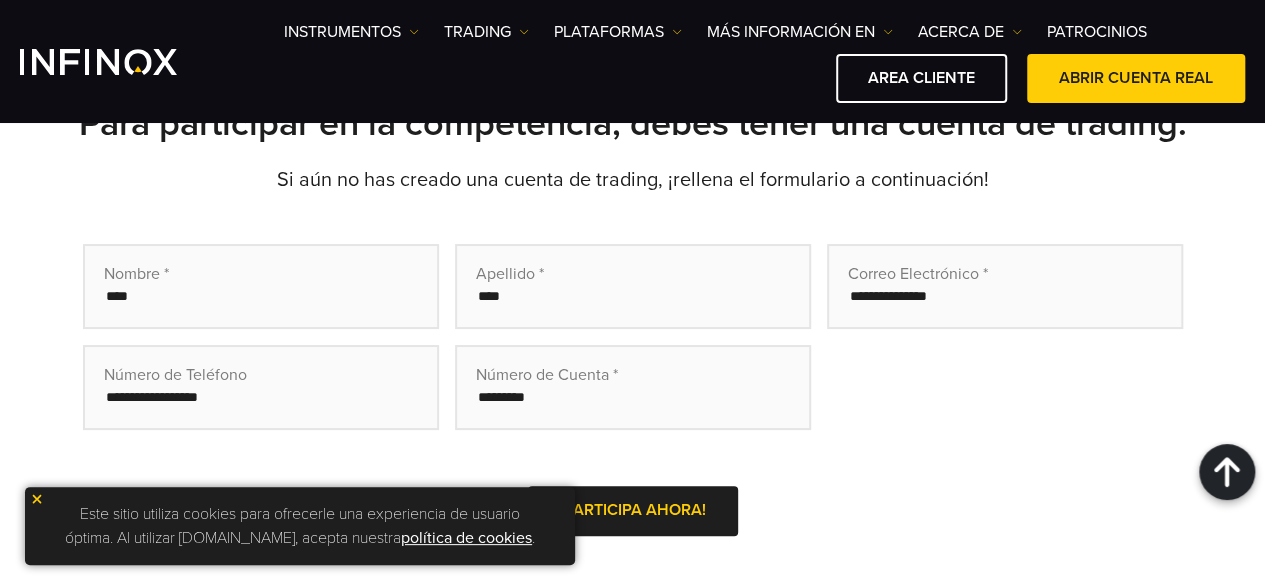 type on "**********" 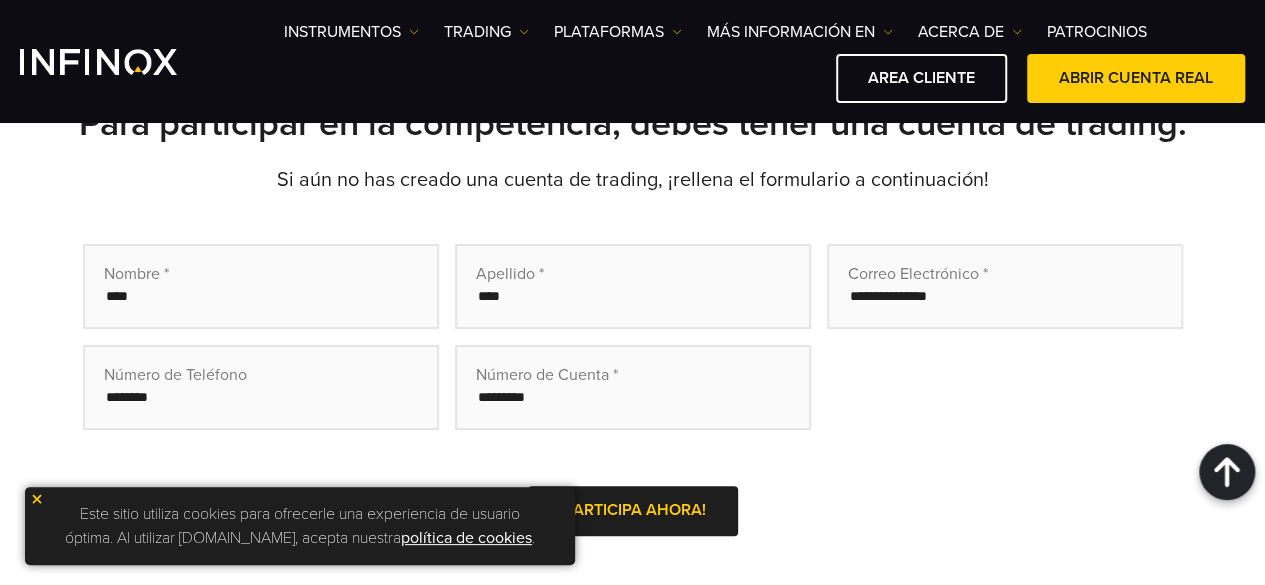 type on "********" 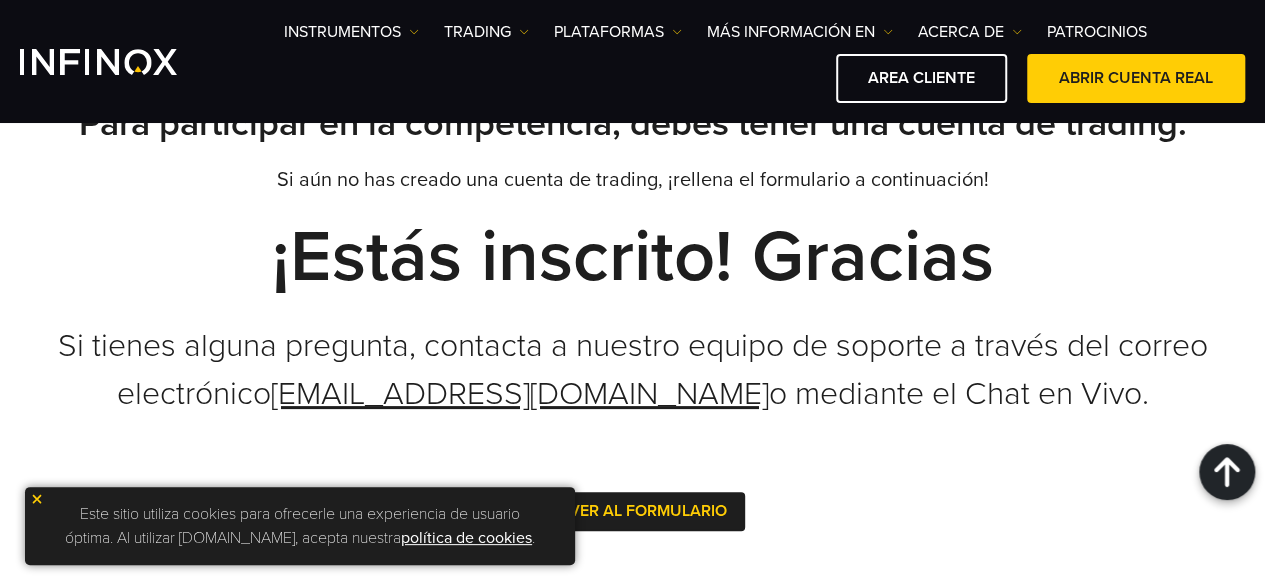 click at bounding box center (37, 499) 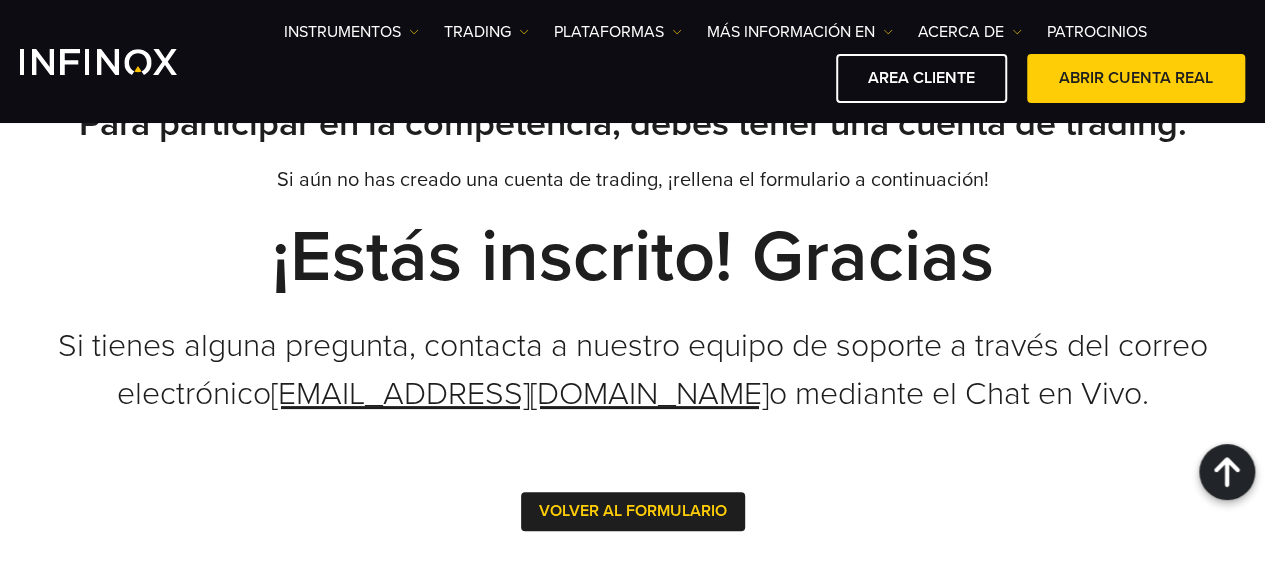 scroll, scrollTop: 700, scrollLeft: 0, axis: vertical 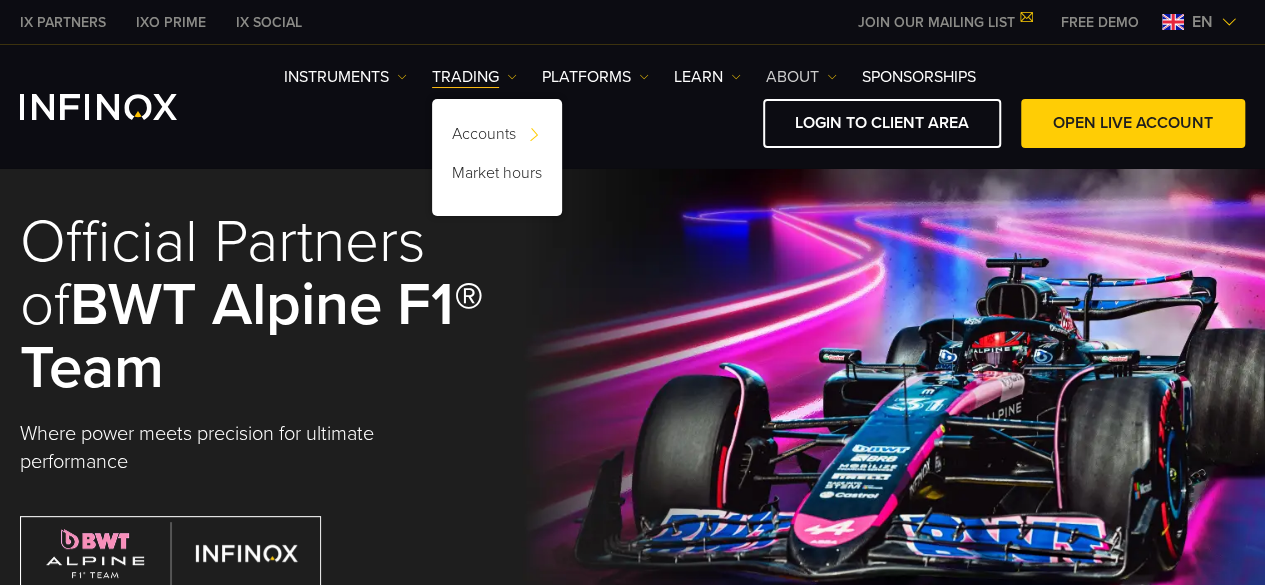 click on "ABOUT" at bounding box center (801, 77) 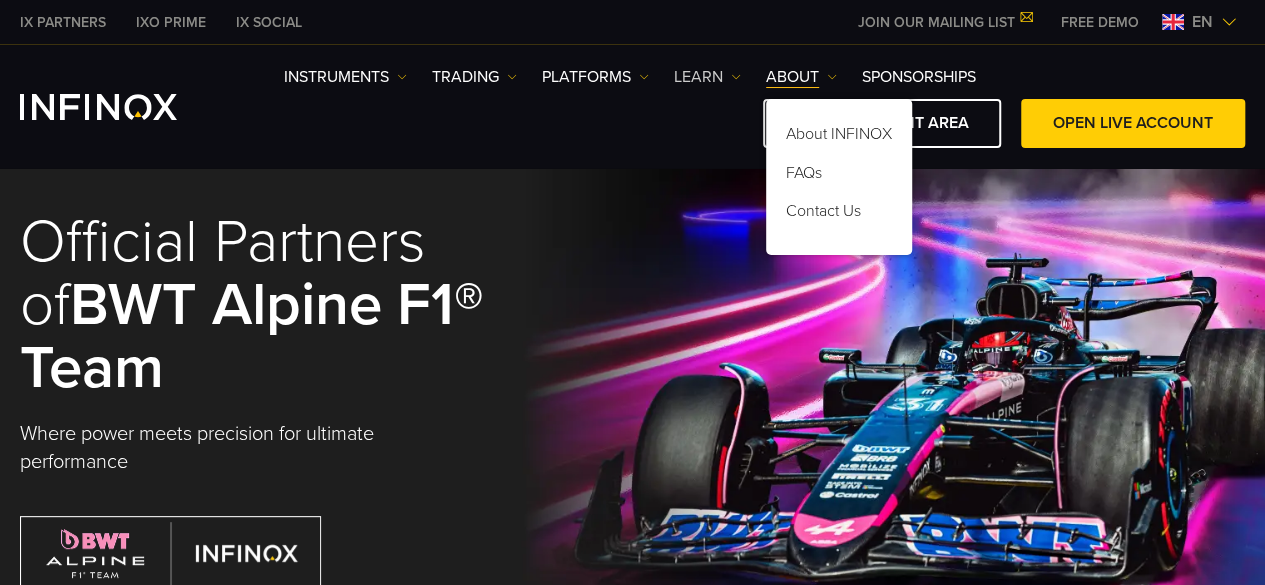 click on "Learn" at bounding box center (707, 77) 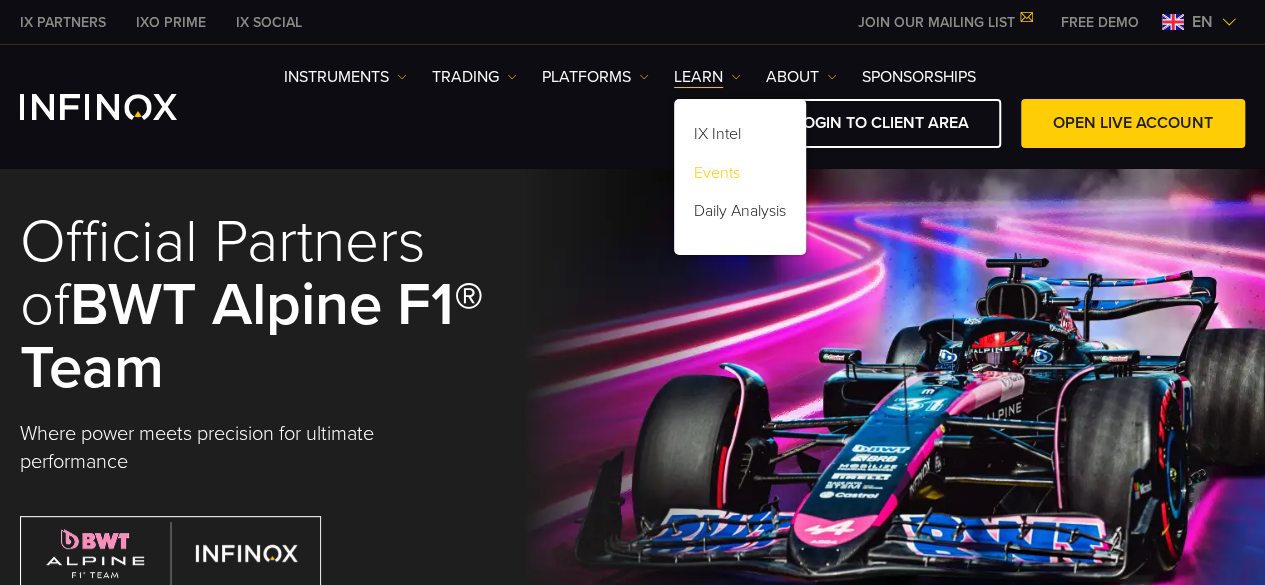 scroll, scrollTop: 0, scrollLeft: 0, axis: both 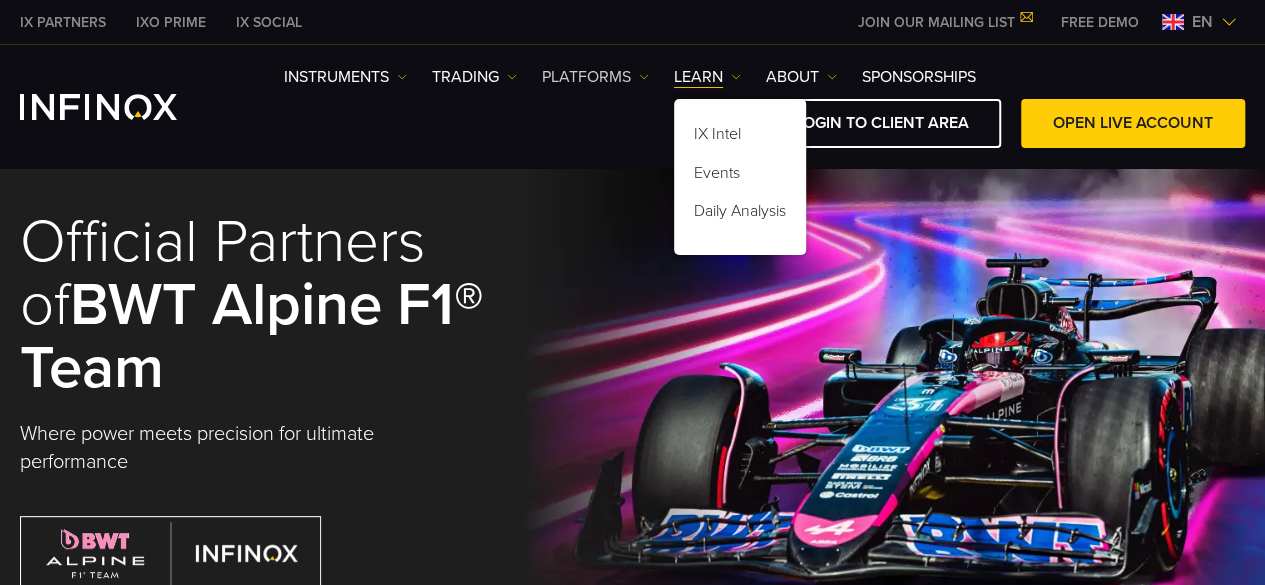 click on "PLATFORMS" at bounding box center [595, 77] 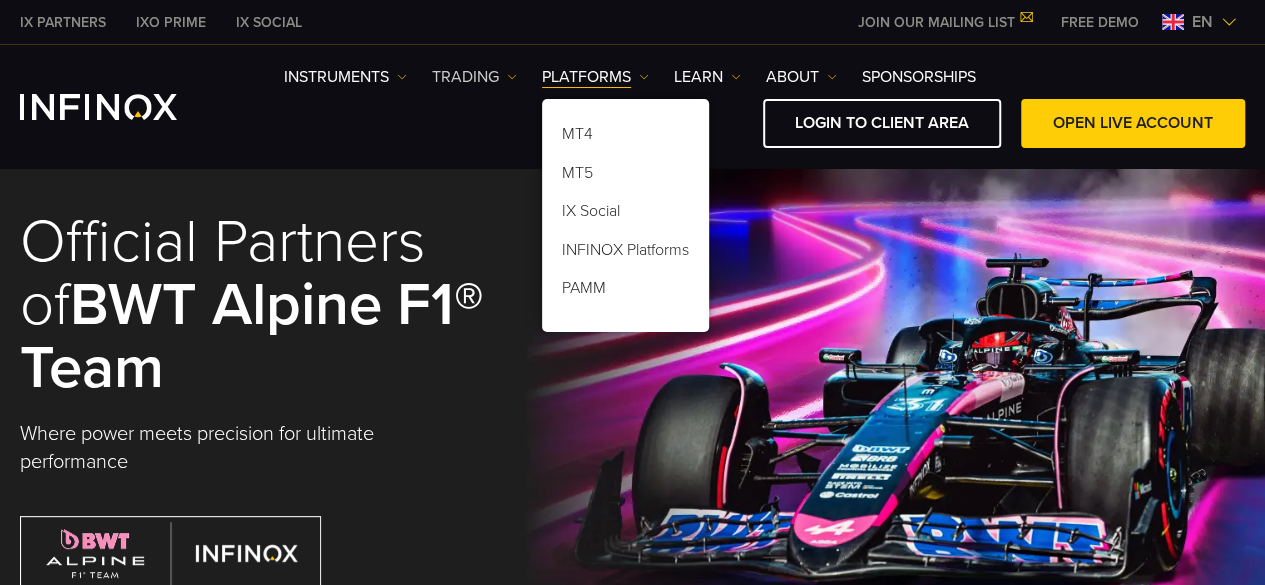 click on "TRADING" at bounding box center (474, 77) 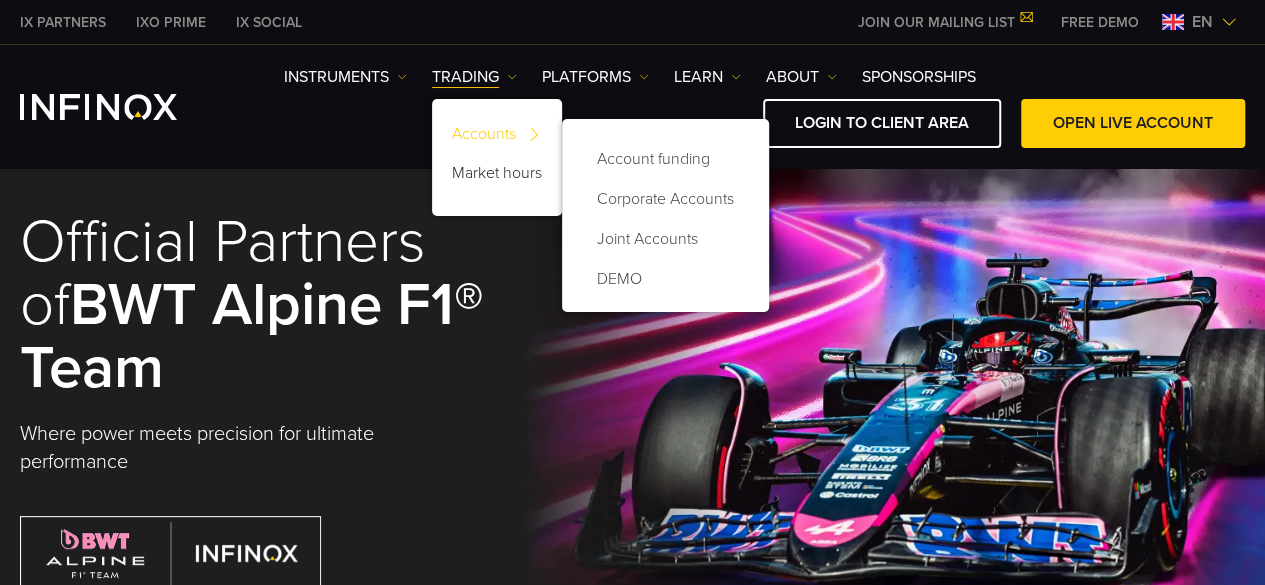 click on "Accounts" at bounding box center [497, 138] 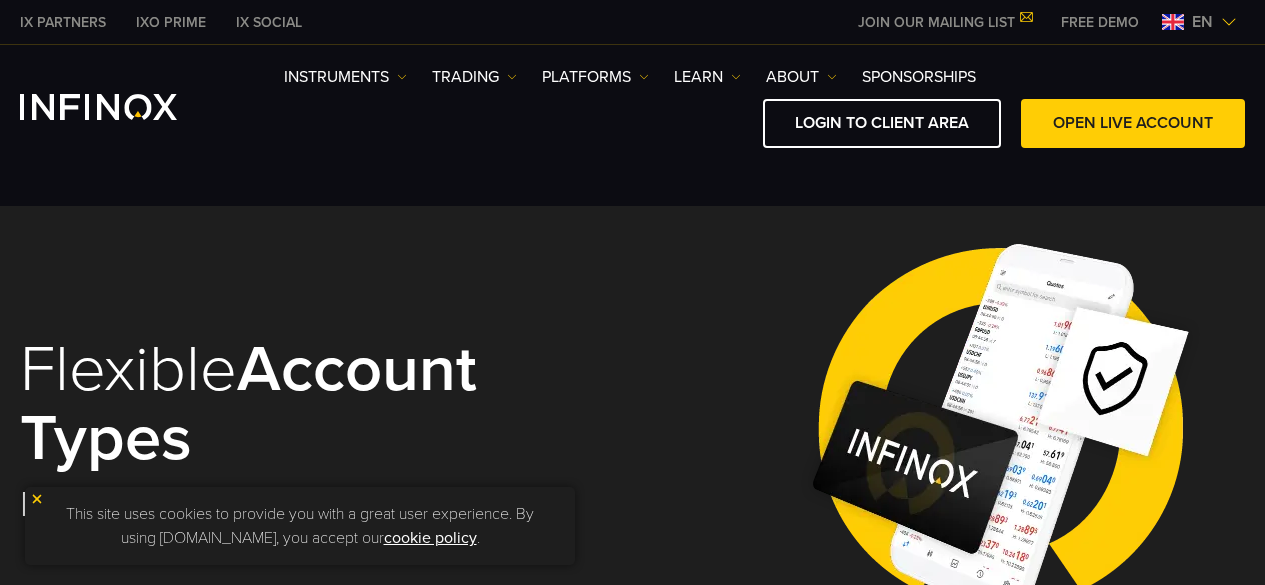 scroll, scrollTop: 400, scrollLeft: 0, axis: vertical 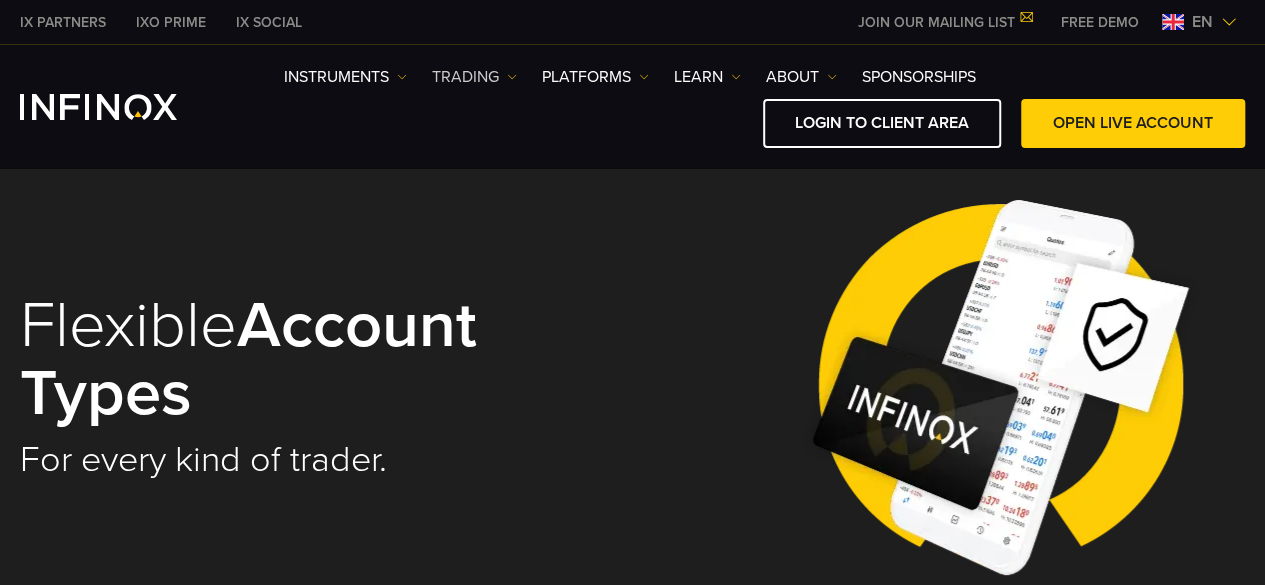 click on "TRADING" at bounding box center (474, 77) 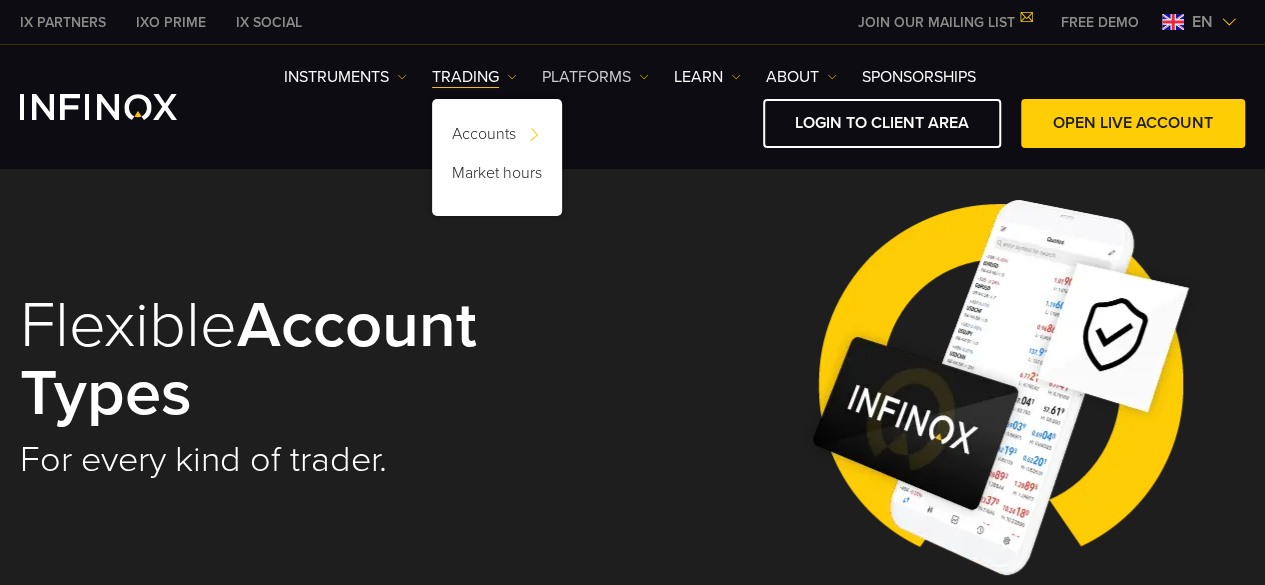 click on "PLATFORMS" at bounding box center [595, 77] 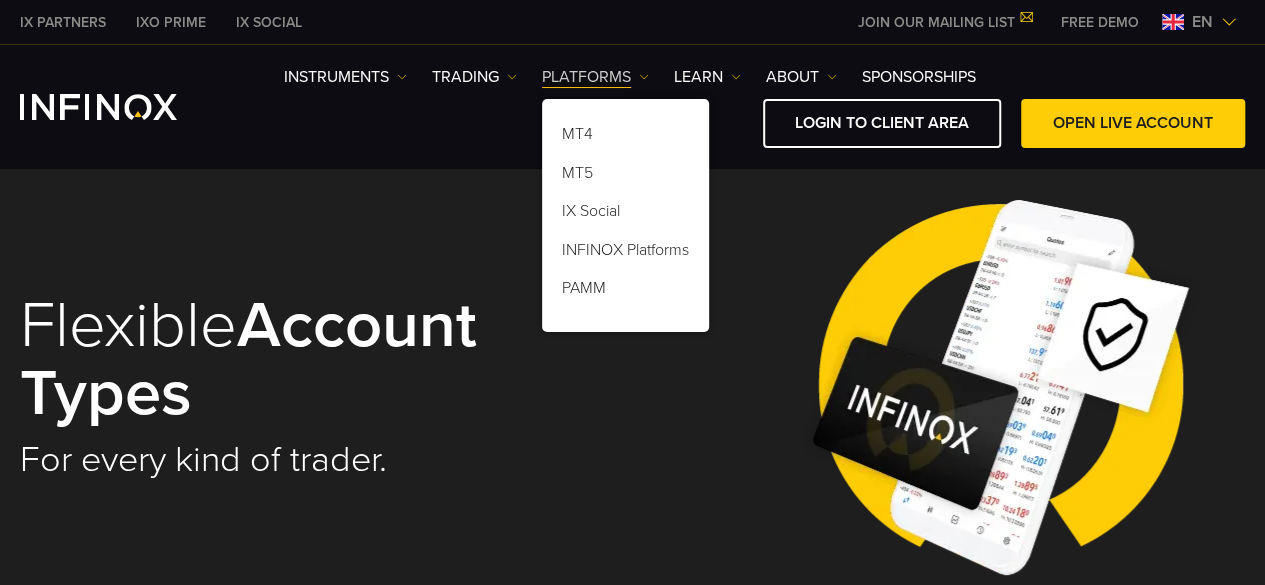 click on "PLATFORMS" at bounding box center (595, 77) 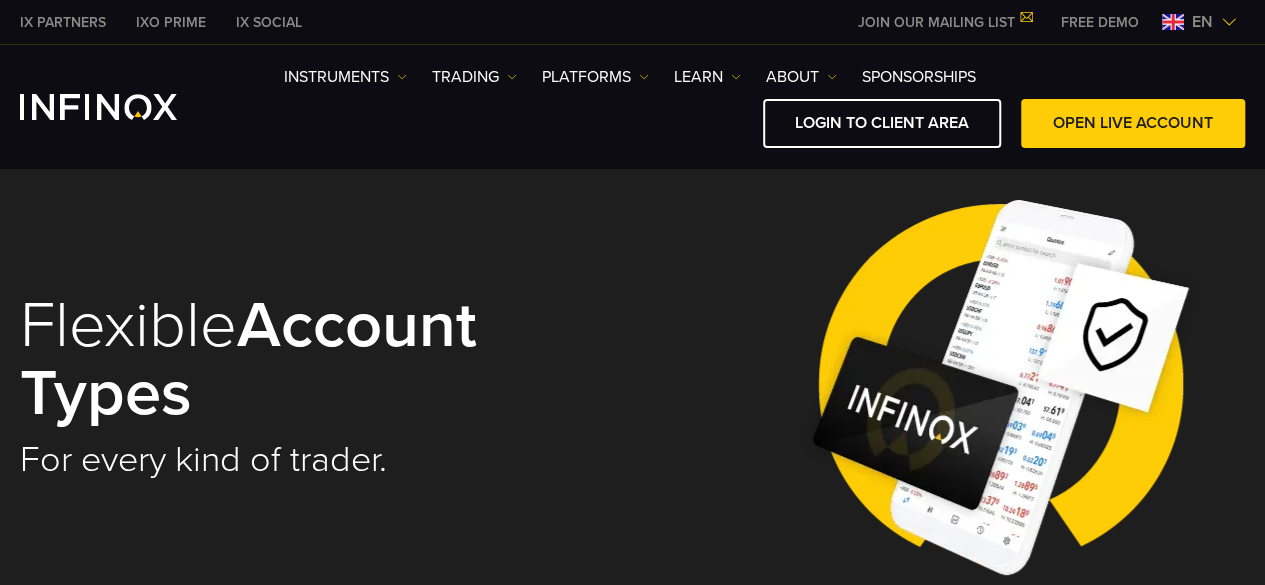 scroll, scrollTop: 0, scrollLeft: 0, axis: both 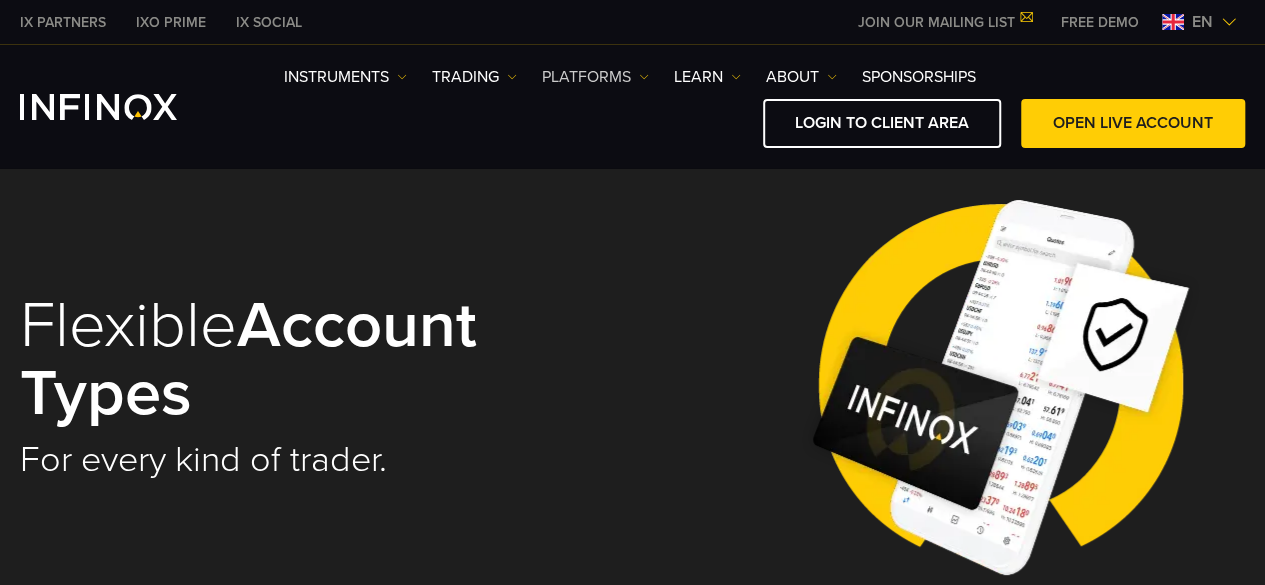 click on "PLATFORMS" at bounding box center (595, 77) 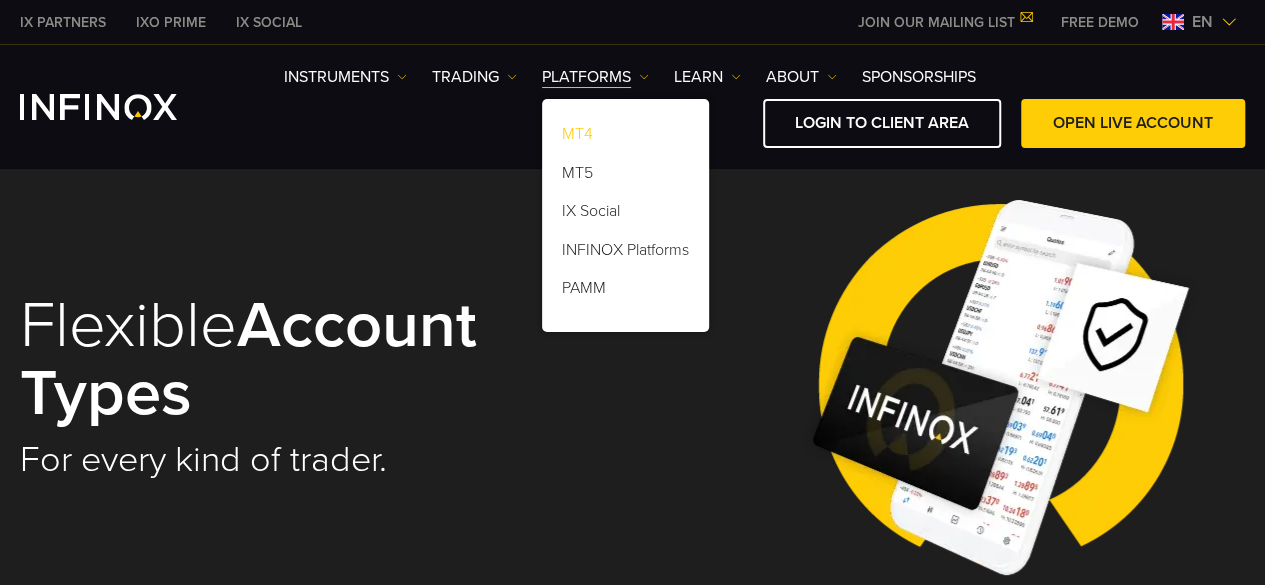 scroll, scrollTop: 0, scrollLeft: 0, axis: both 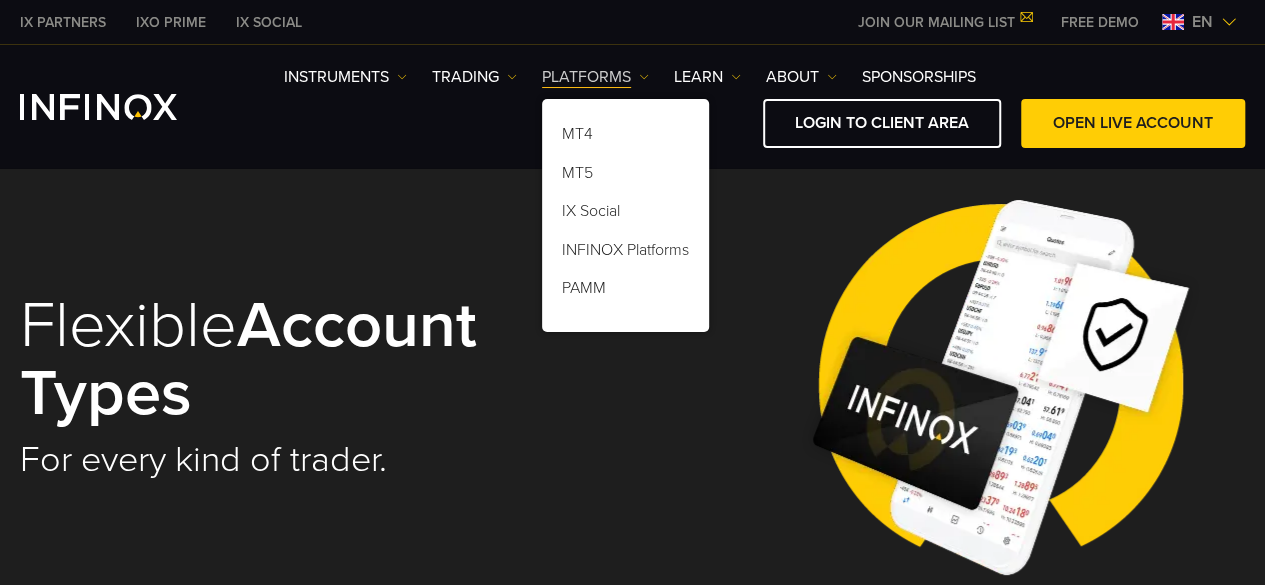 click on "PLATFORMS" at bounding box center [595, 77] 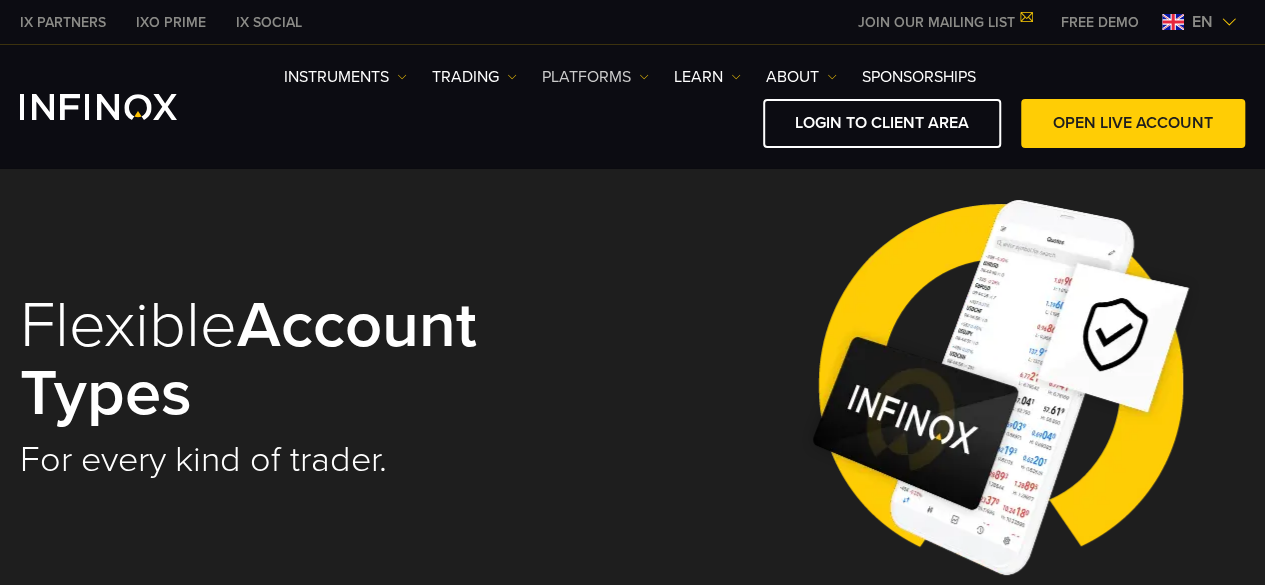 click on "PLATFORMS" at bounding box center (595, 77) 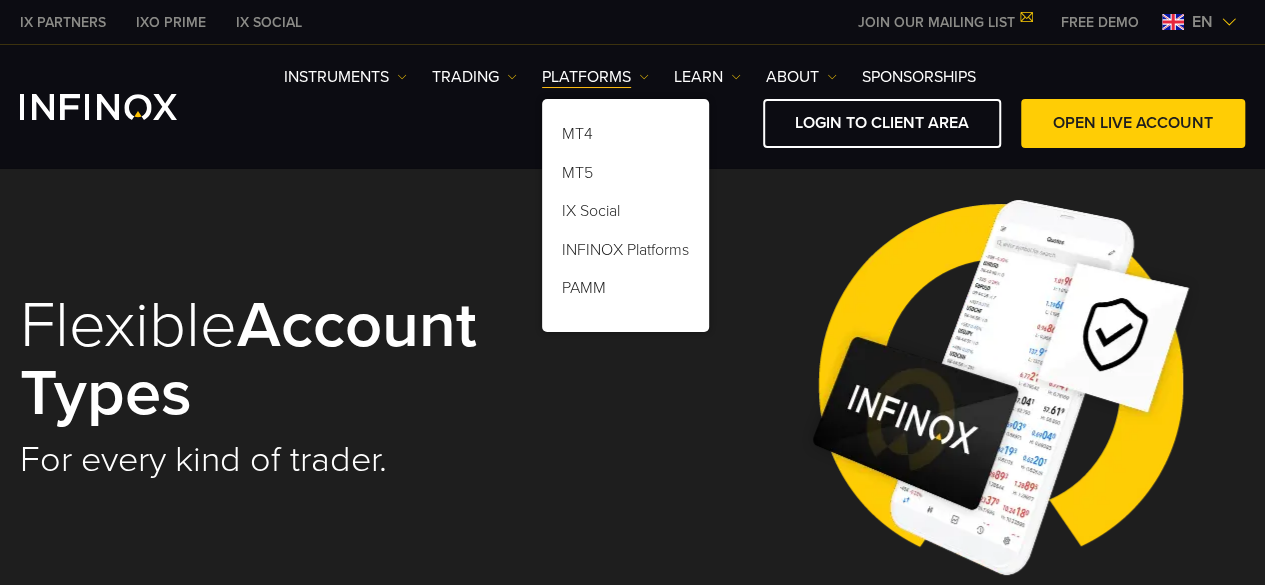 click on "IX Social
Instruments
Instruments
Product Information
TRADING" at bounding box center (632, 106) 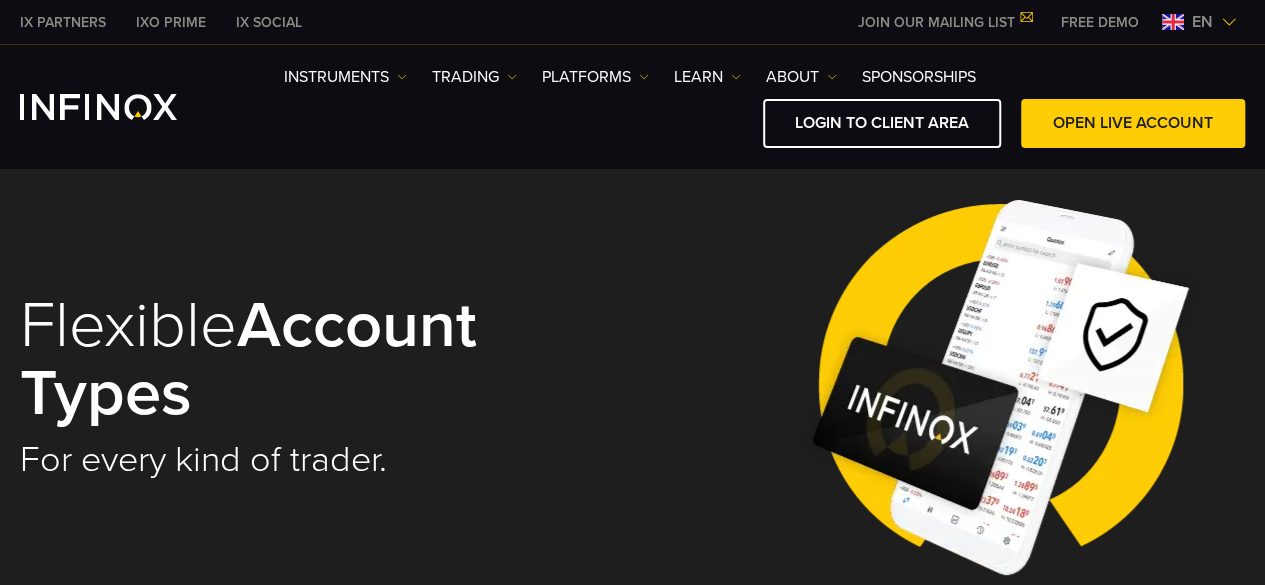 click on "IX Social
Instruments
Instruments
Product Information
TRADING" at bounding box center [632, 106] 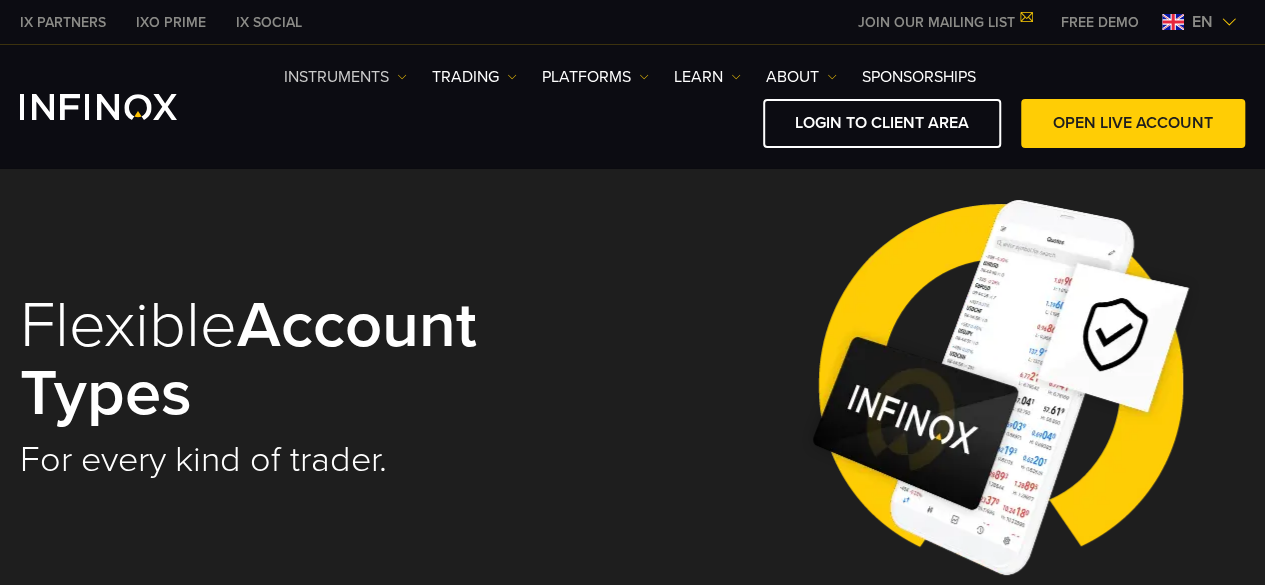 click on "Instruments" at bounding box center [345, 77] 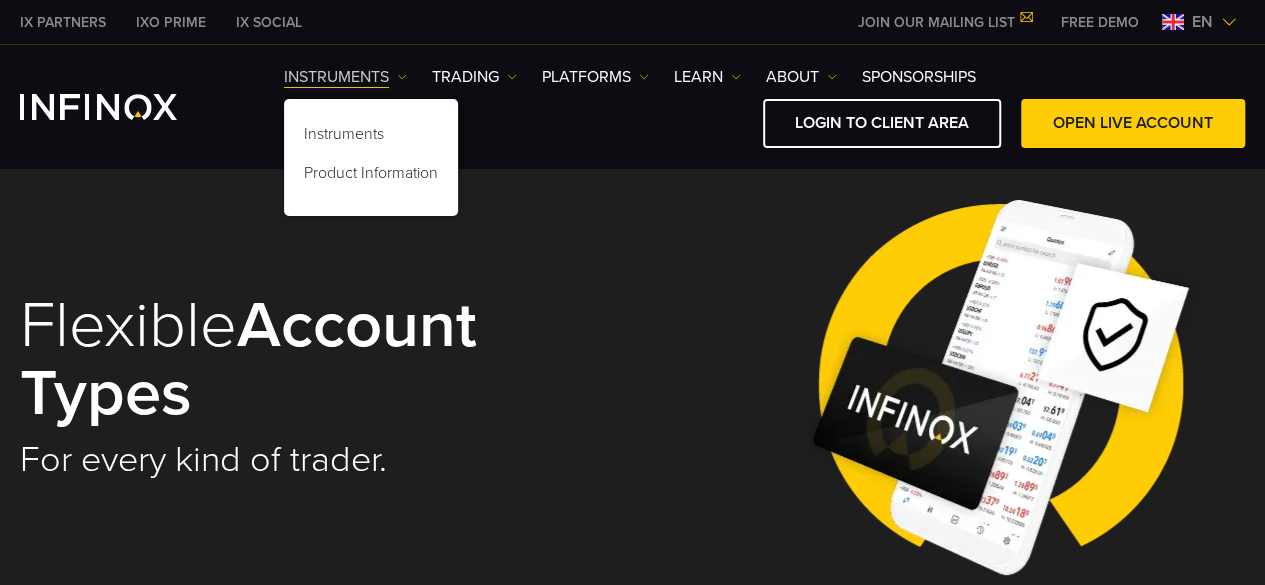 click on "Instruments" at bounding box center (345, 77) 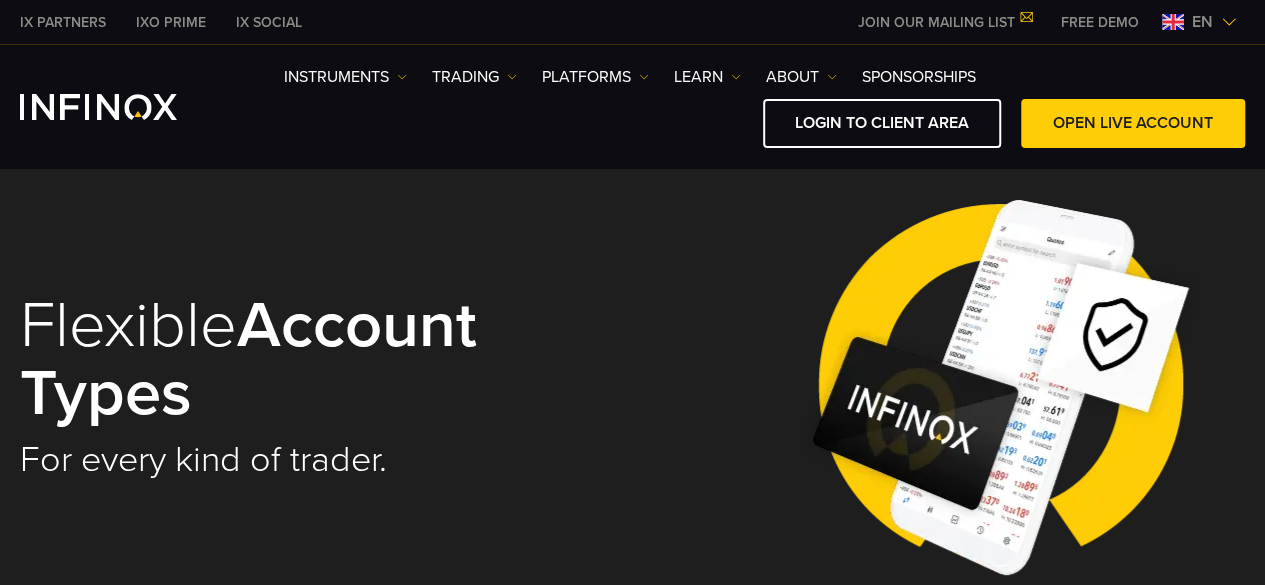 click on "IX Social
Instruments
Instruments
Product Information
TRADING" at bounding box center [632, 106] 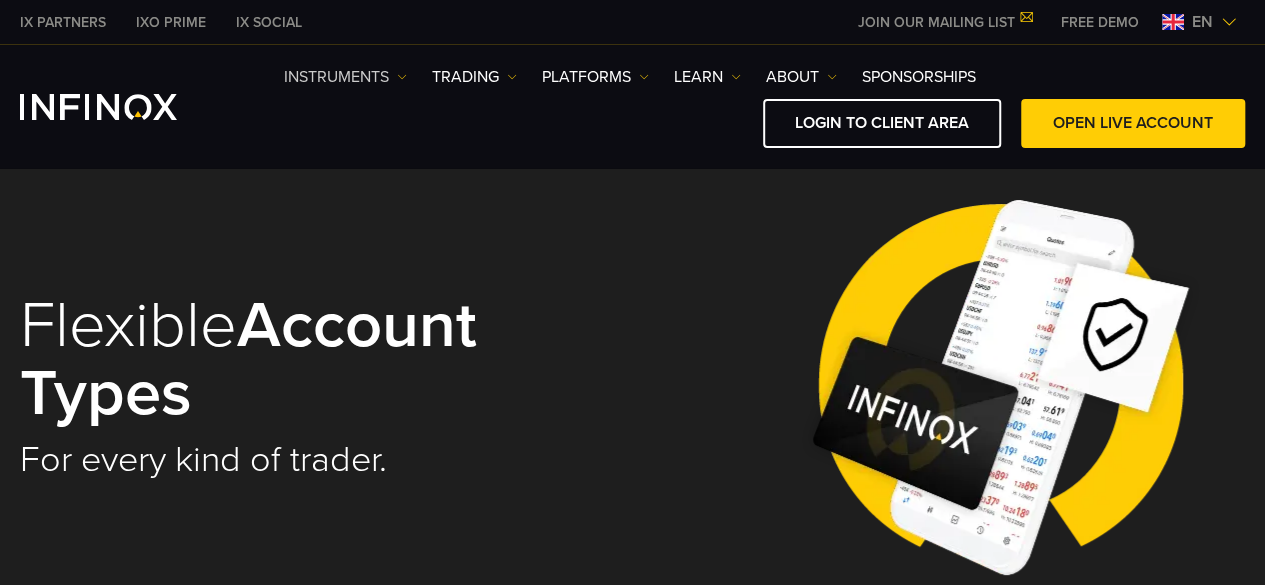 click on "Instruments" at bounding box center [345, 77] 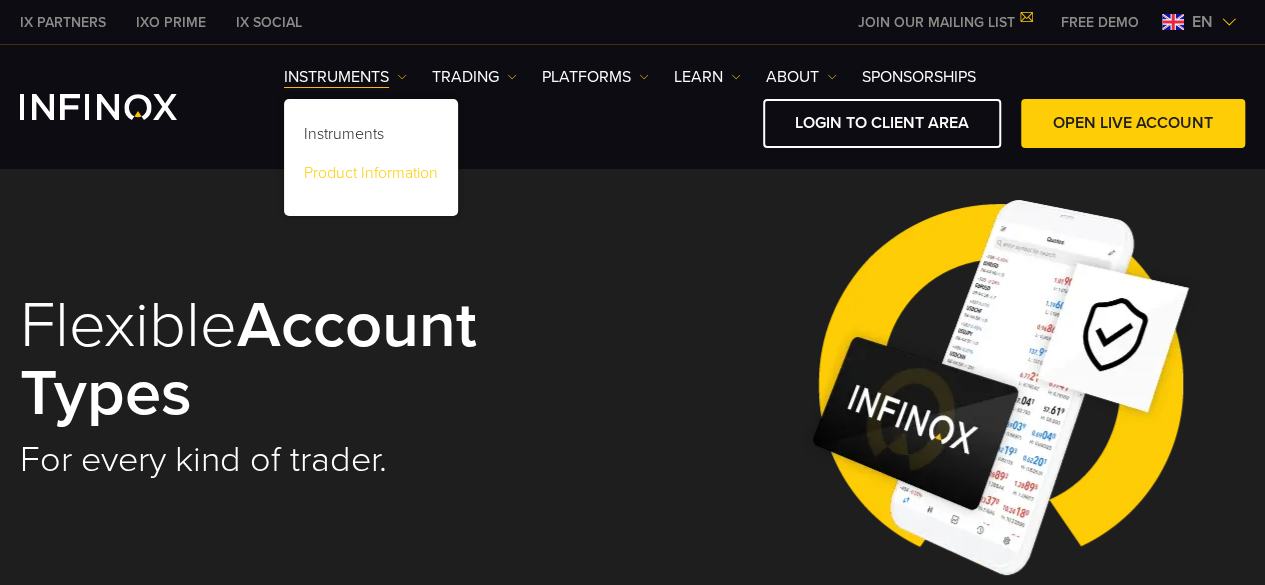 scroll, scrollTop: 0, scrollLeft: 0, axis: both 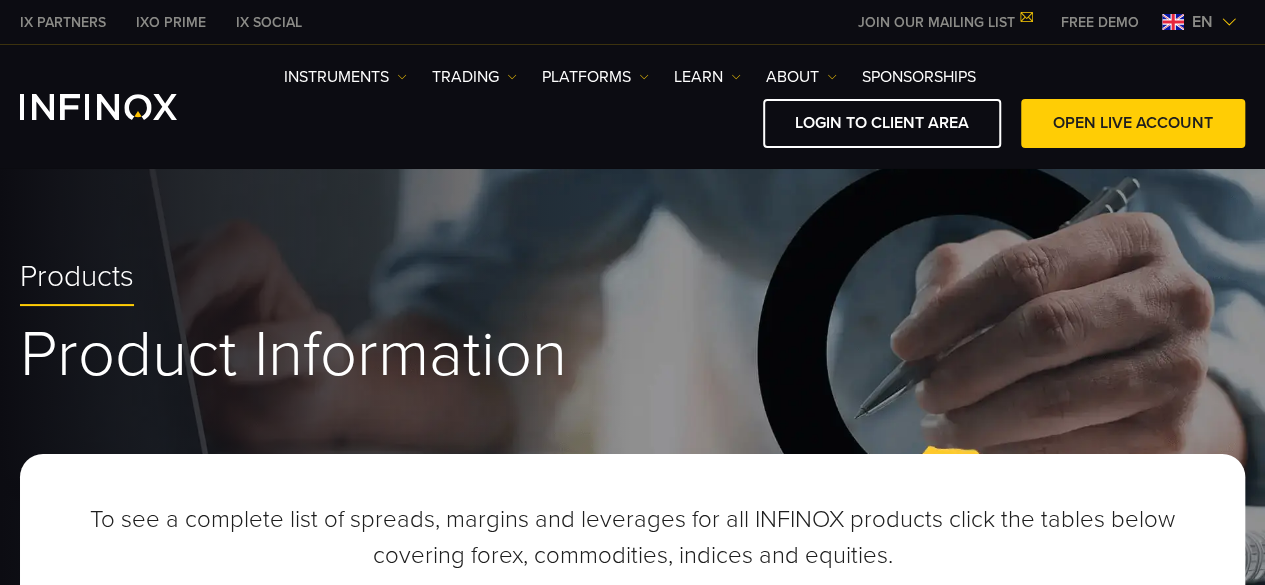 click on "Products" at bounding box center [632, 277] 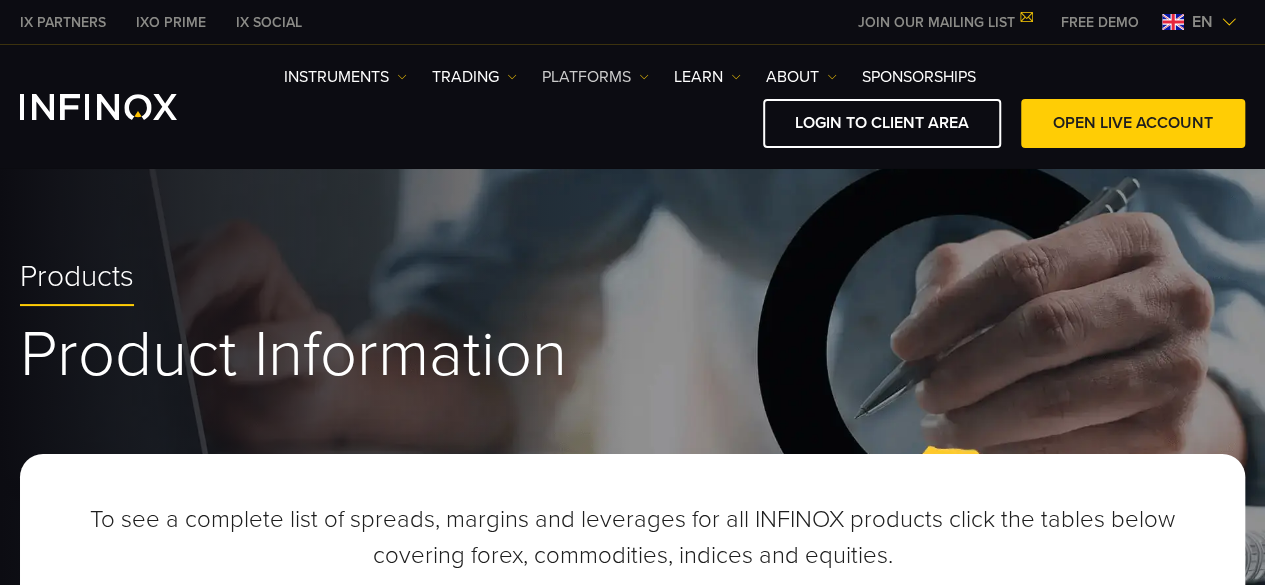 click on "PLATFORMS" at bounding box center [595, 77] 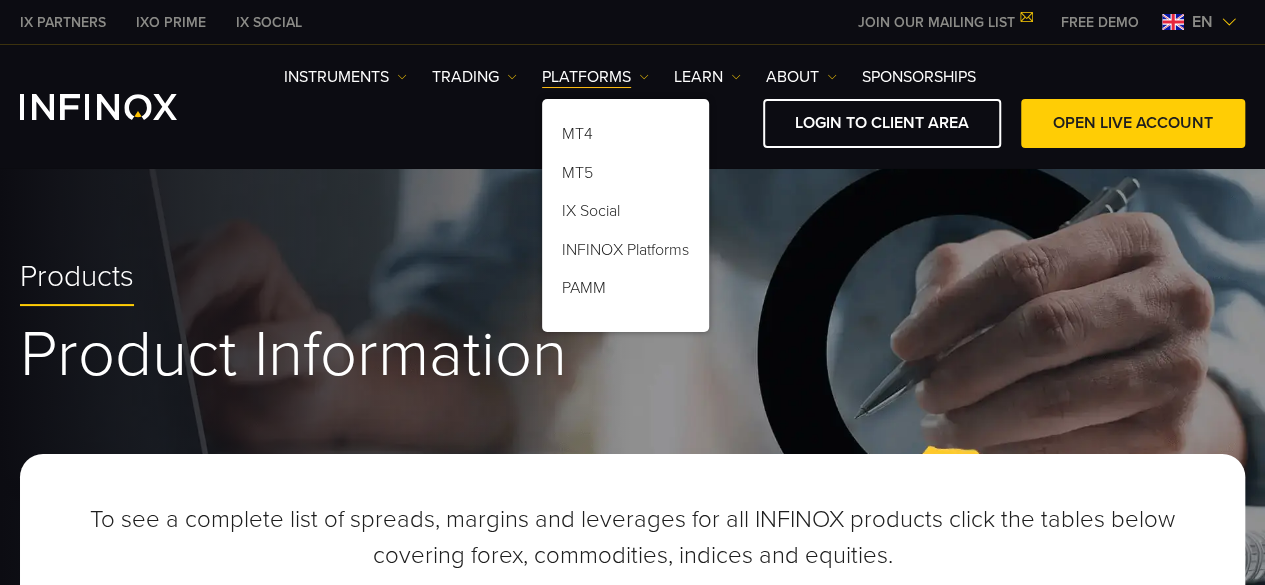 drag, startPoint x: 847, startPoint y: 262, endPoint x: 787, endPoint y: 5, distance: 263.91098 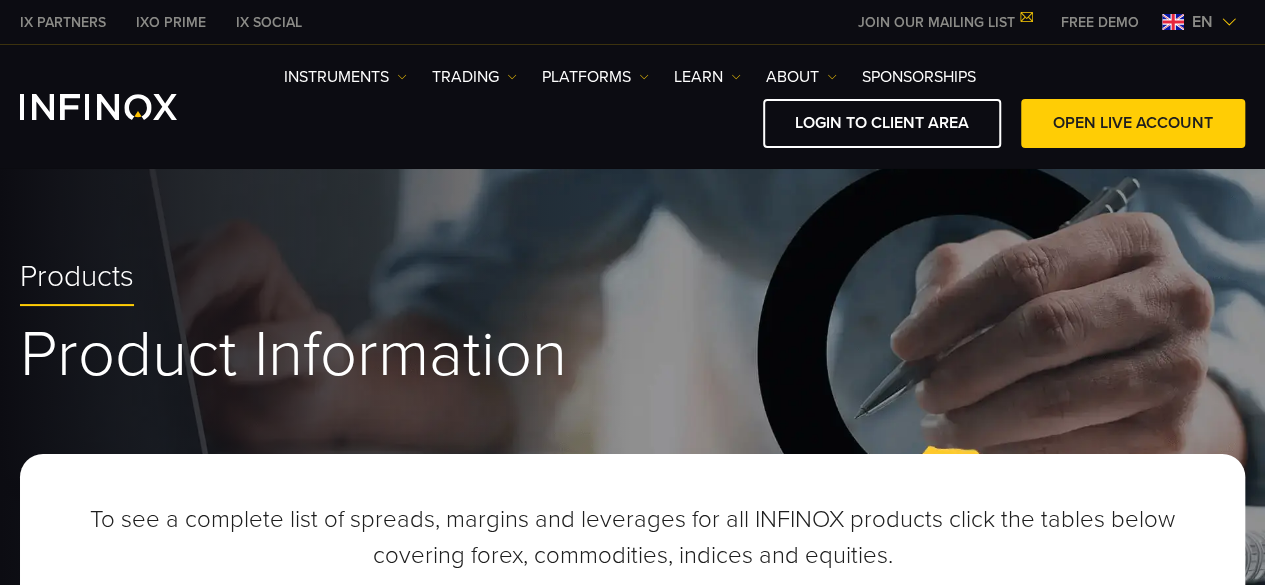 scroll, scrollTop: 0, scrollLeft: 0, axis: both 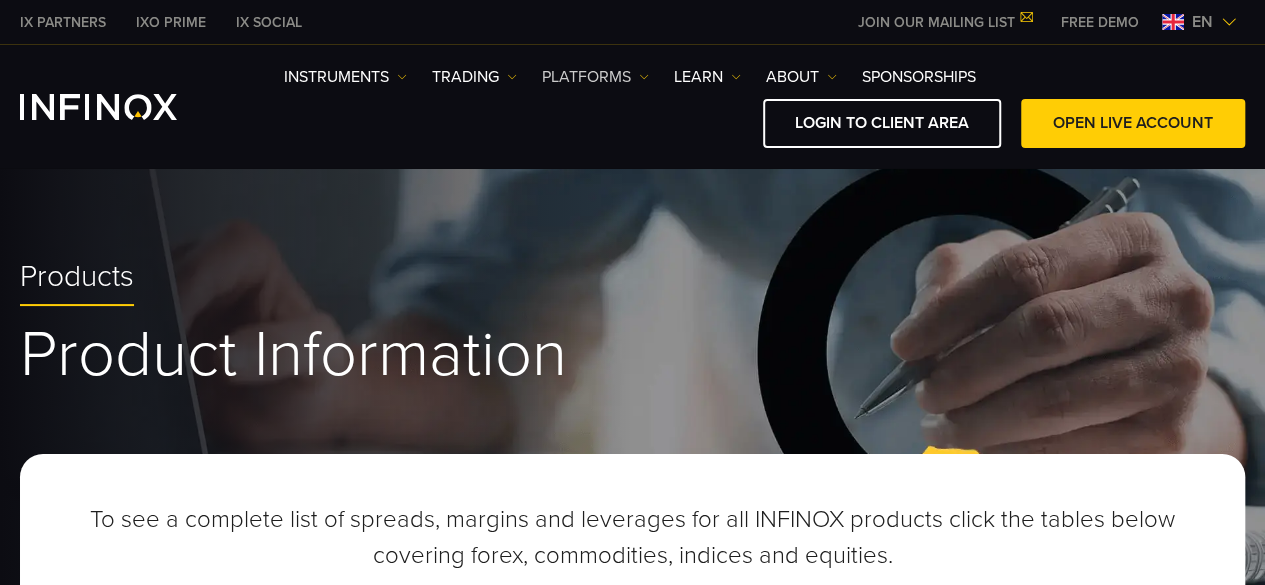 click on "PLATFORMS" at bounding box center (595, 77) 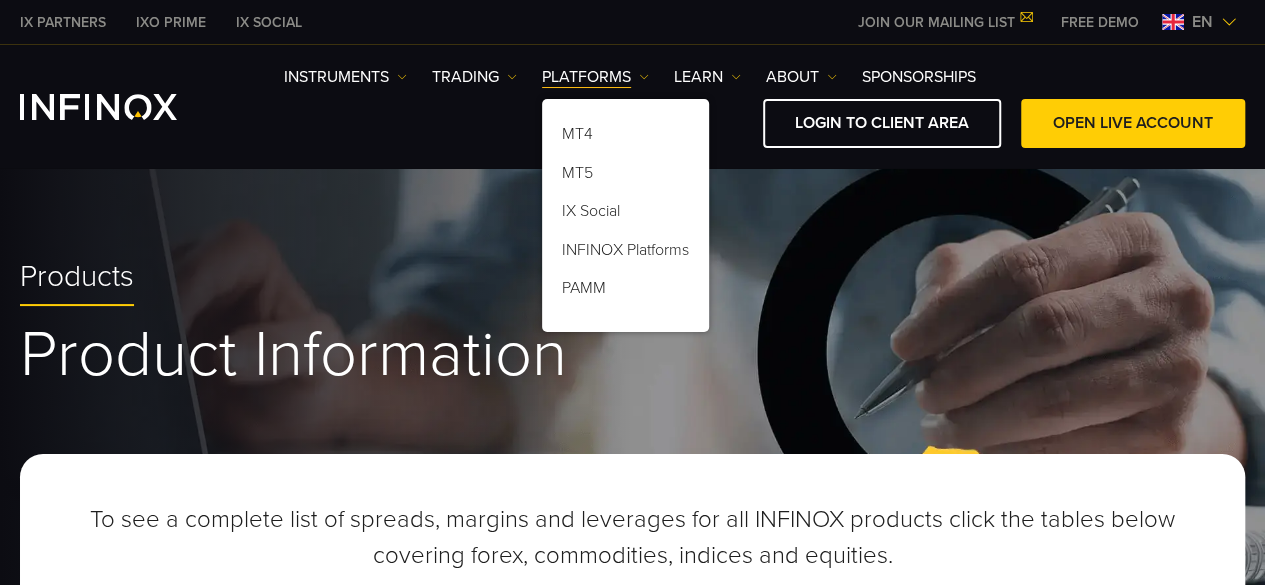 scroll, scrollTop: 0, scrollLeft: 0, axis: both 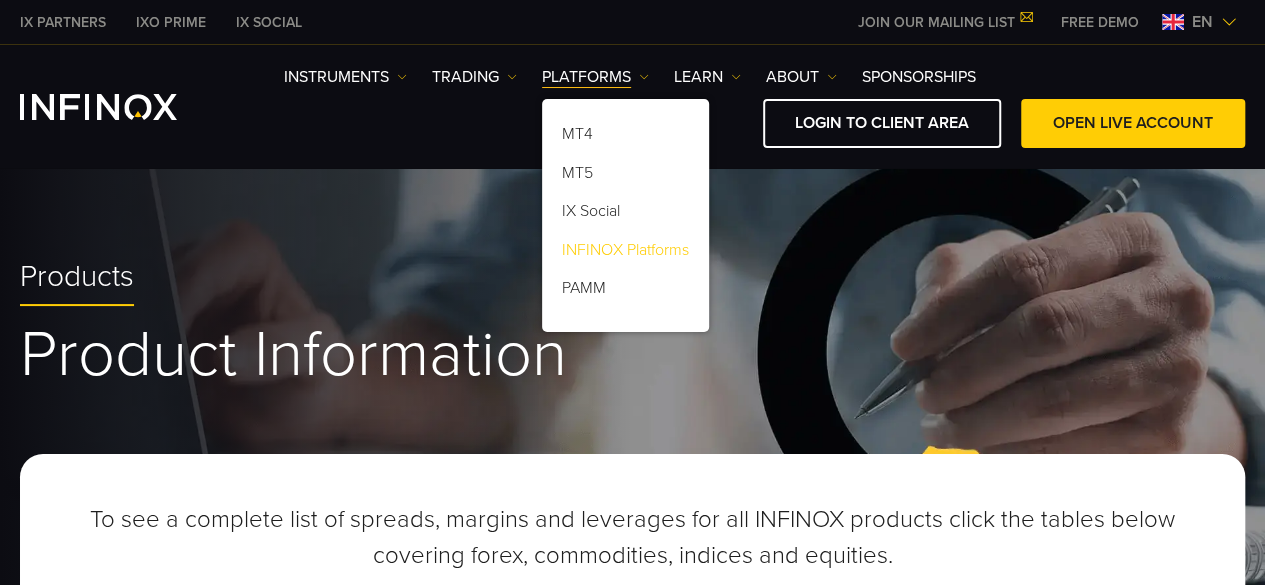 click on "INFINOX Platforms" at bounding box center (625, 254) 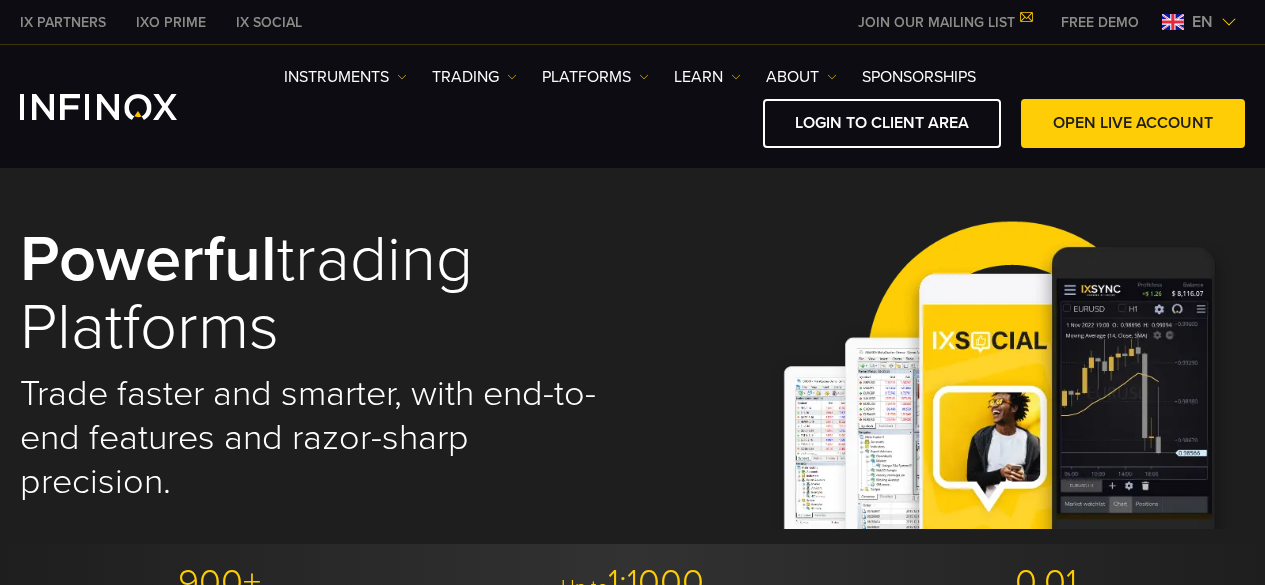 scroll, scrollTop: 0, scrollLeft: 0, axis: both 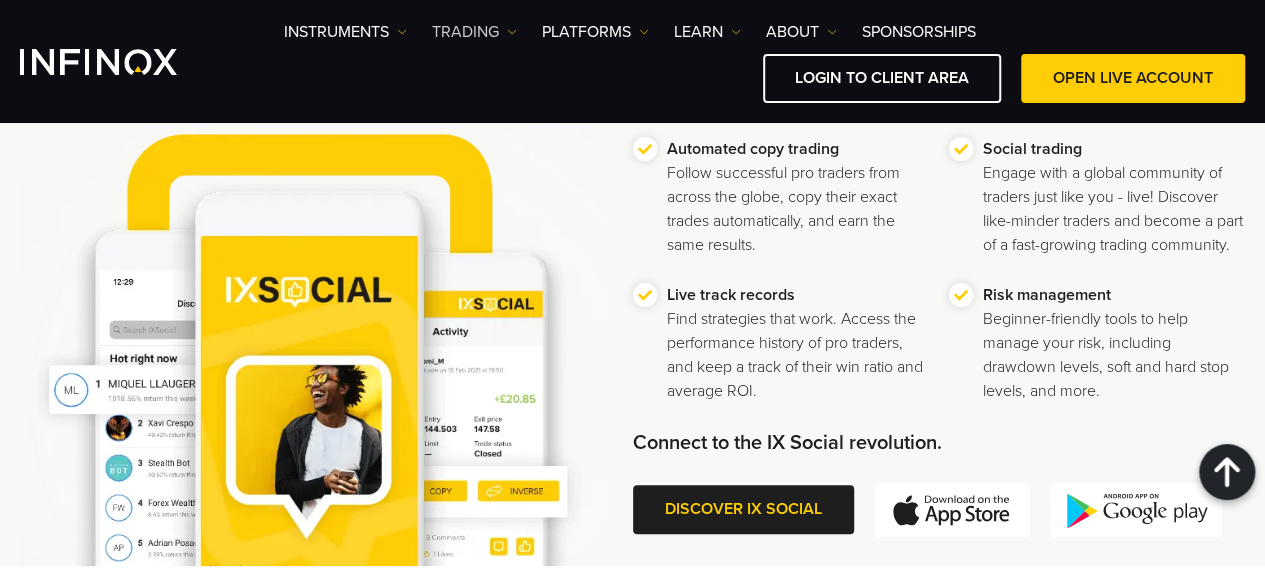 click on "TRADING" at bounding box center (474, 32) 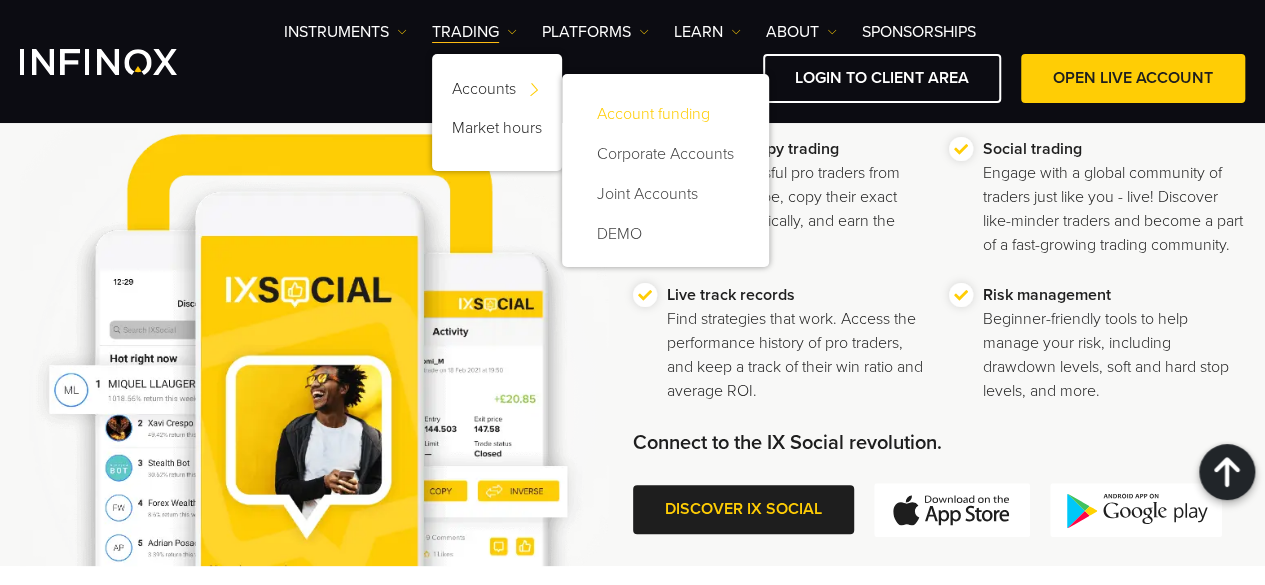 click on "Account funding" at bounding box center (665, 114) 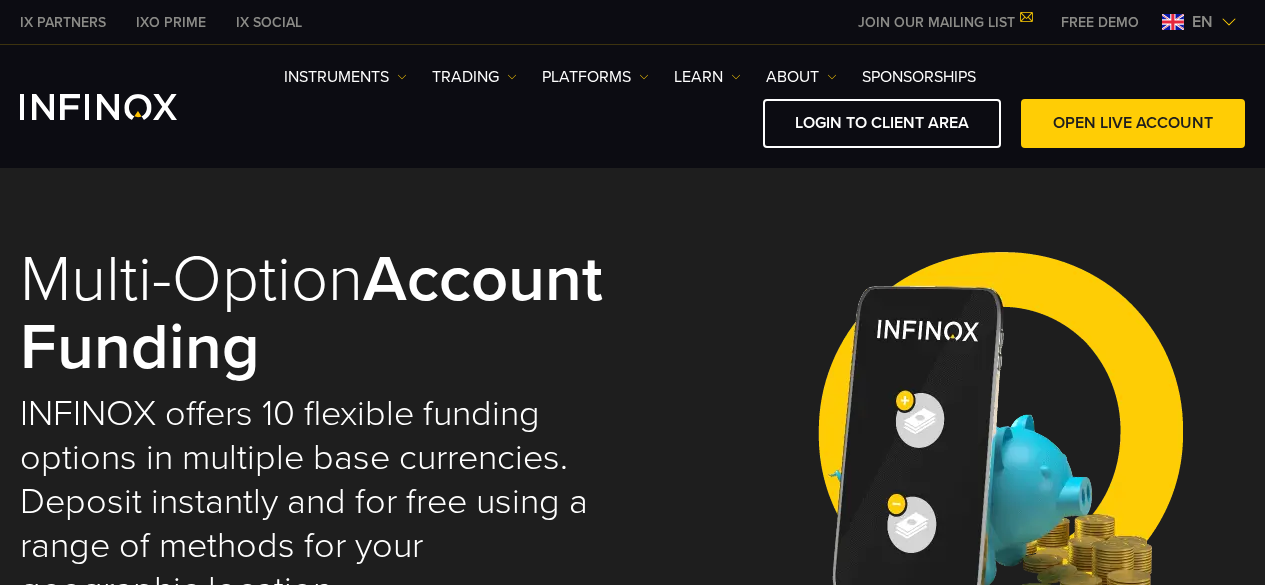 select on "***" 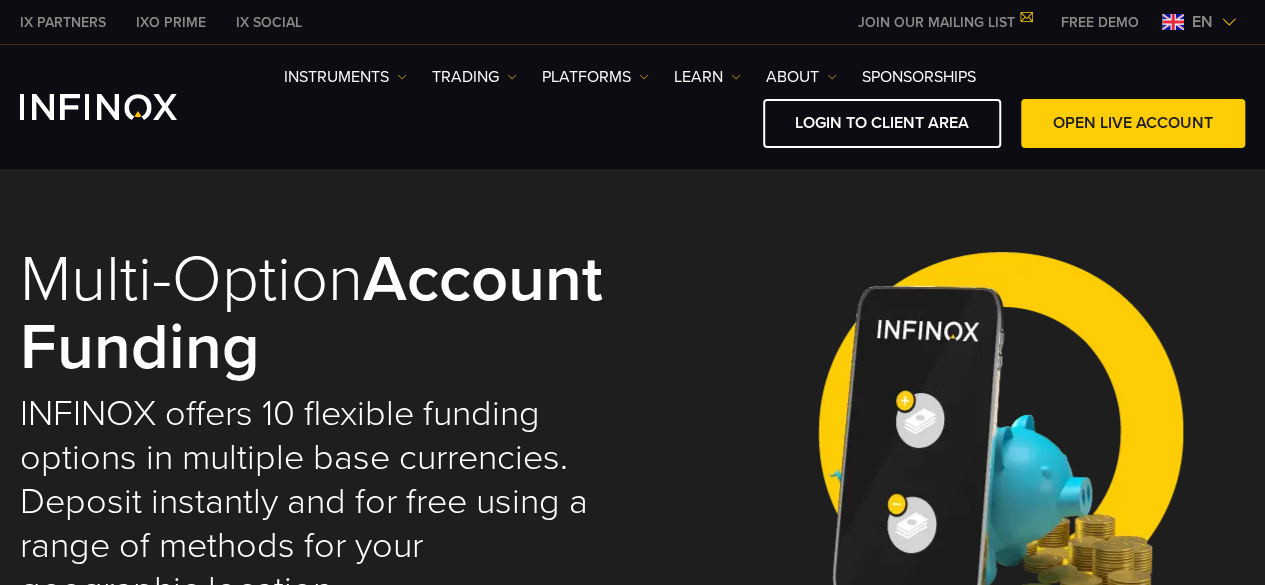 scroll, scrollTop: 0, scrollLeft: 0, axis: both 